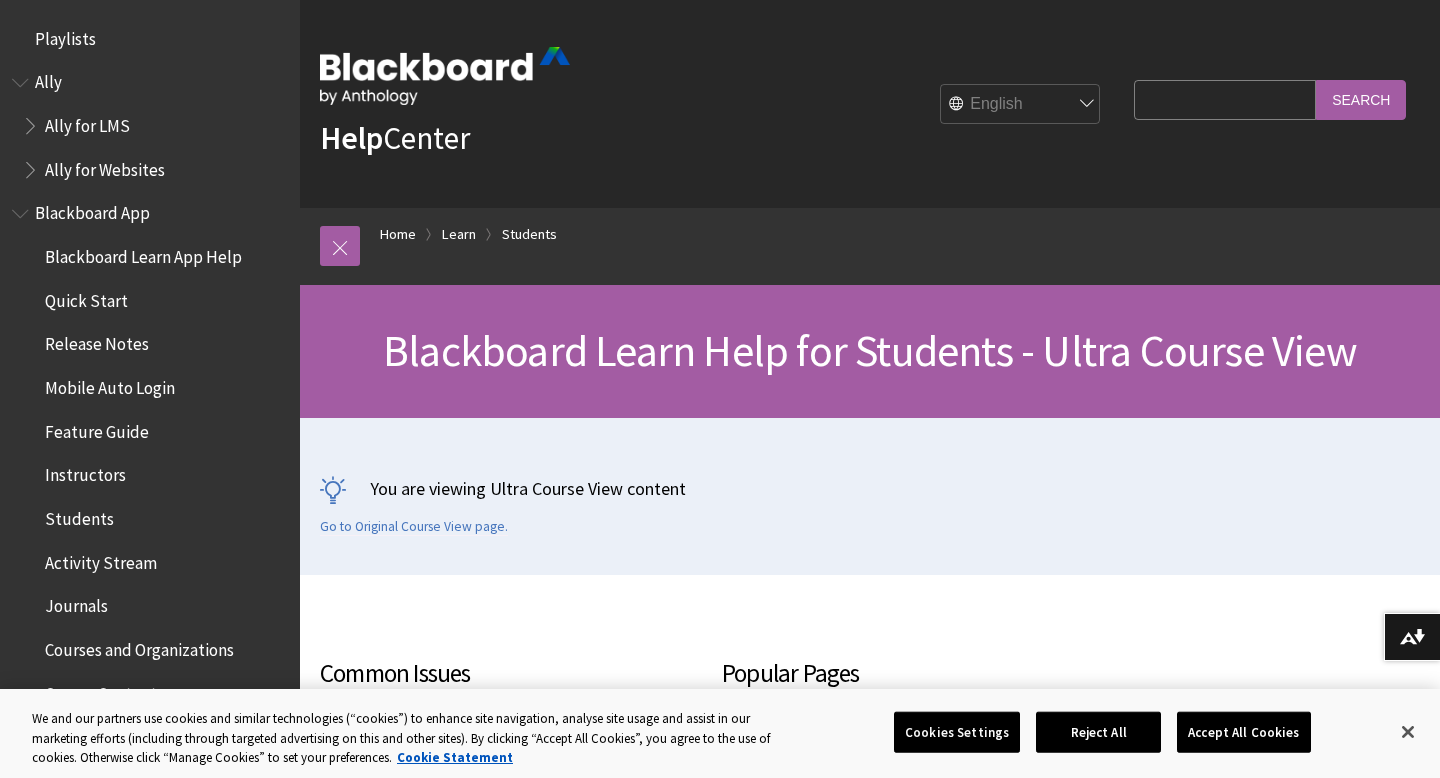 scroll, scrollTop: 0, scrollLeft: 0, axis: both 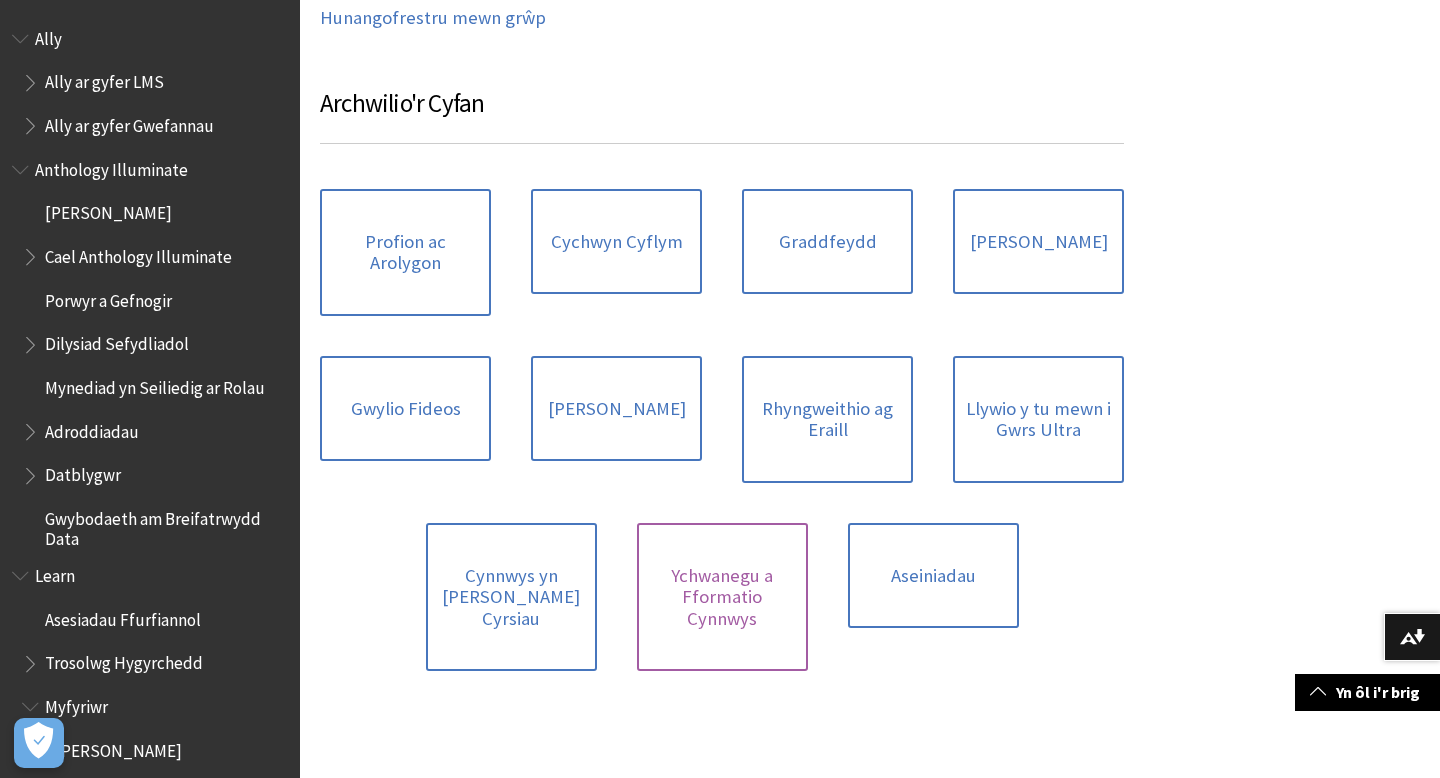 click on "Ychwanegu a Fformatio Cynnwys" at bounding box center (722, 597) 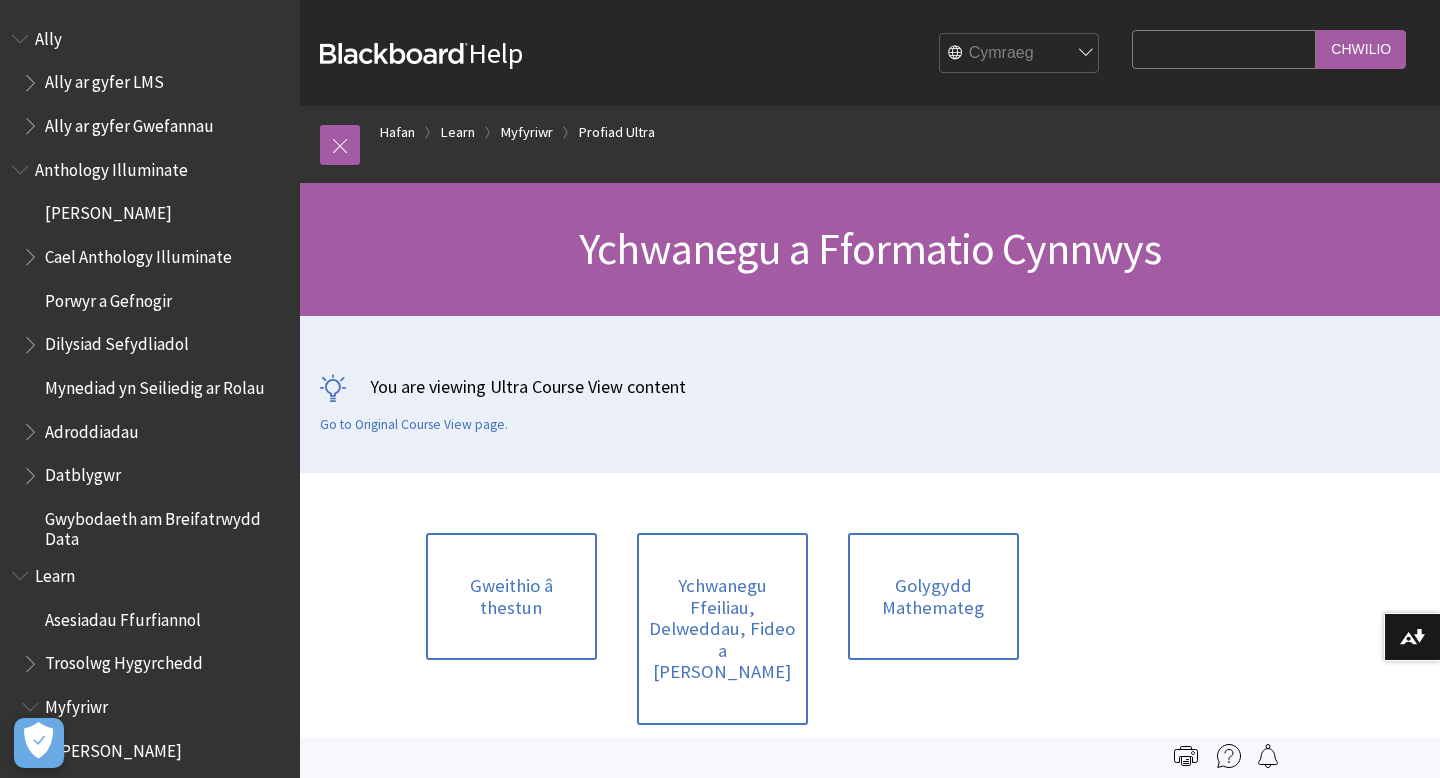 scroll, scrollTop: 0, scrollLeft: 0, axis: both 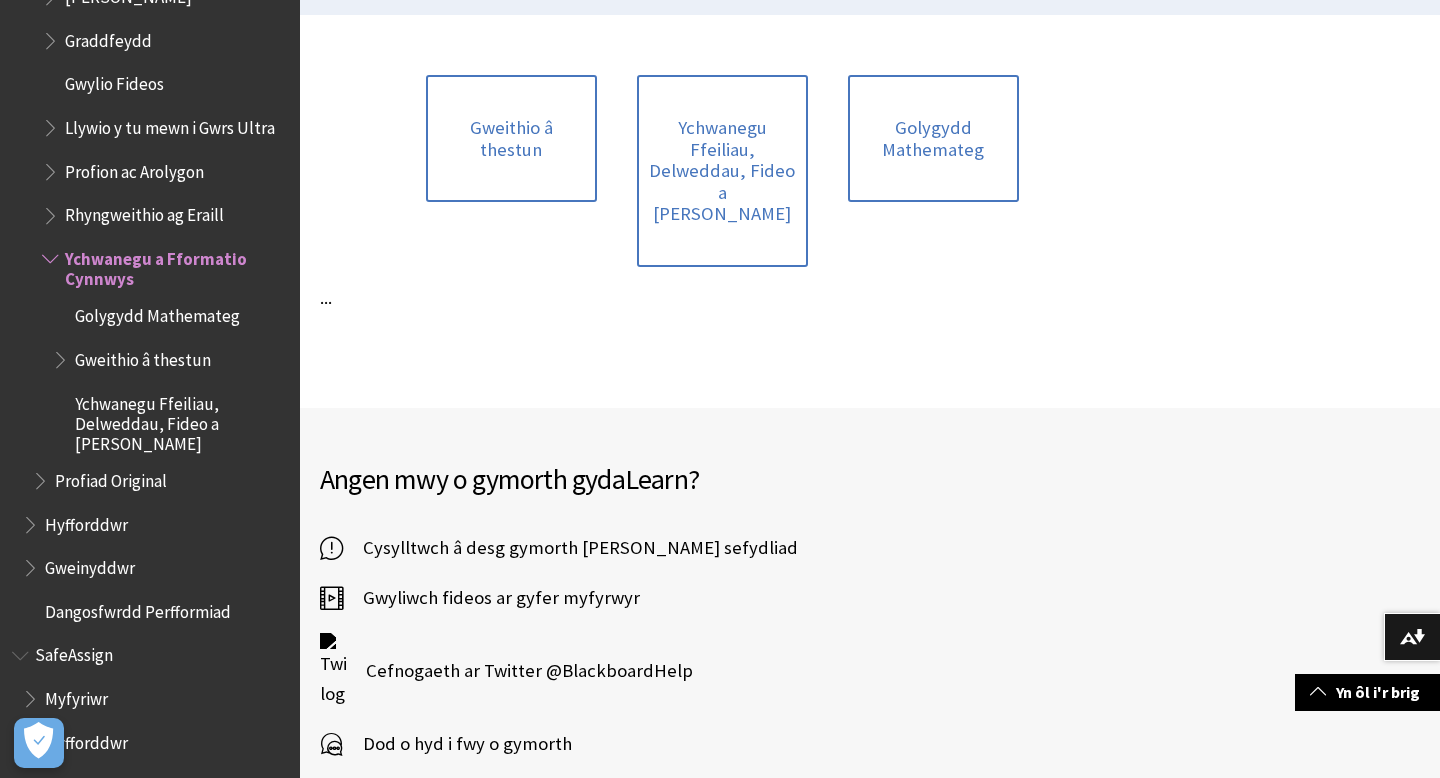 click on "Gweithio â thestun" at bounding box center (722, 211) 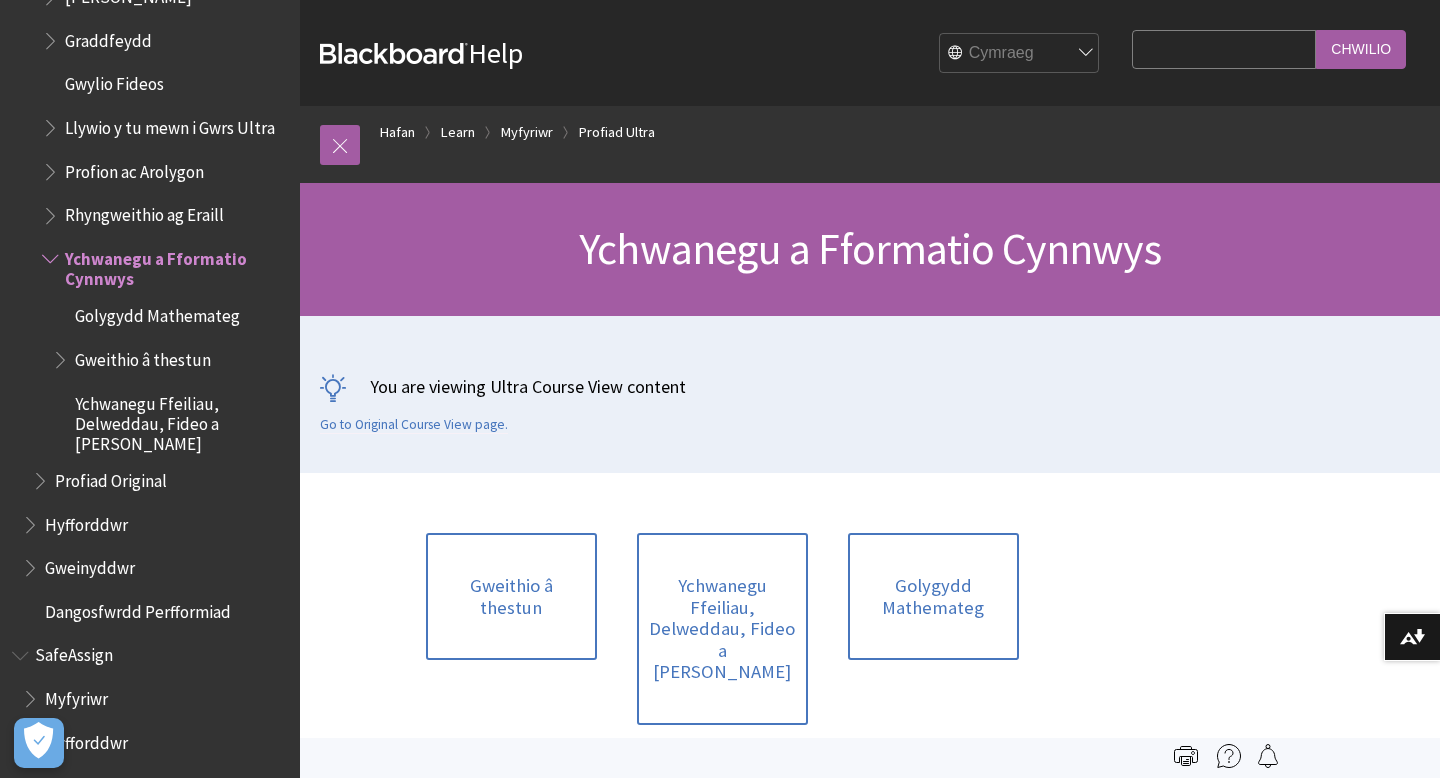 click on "Search Query" at bounding box center [1224, 49] 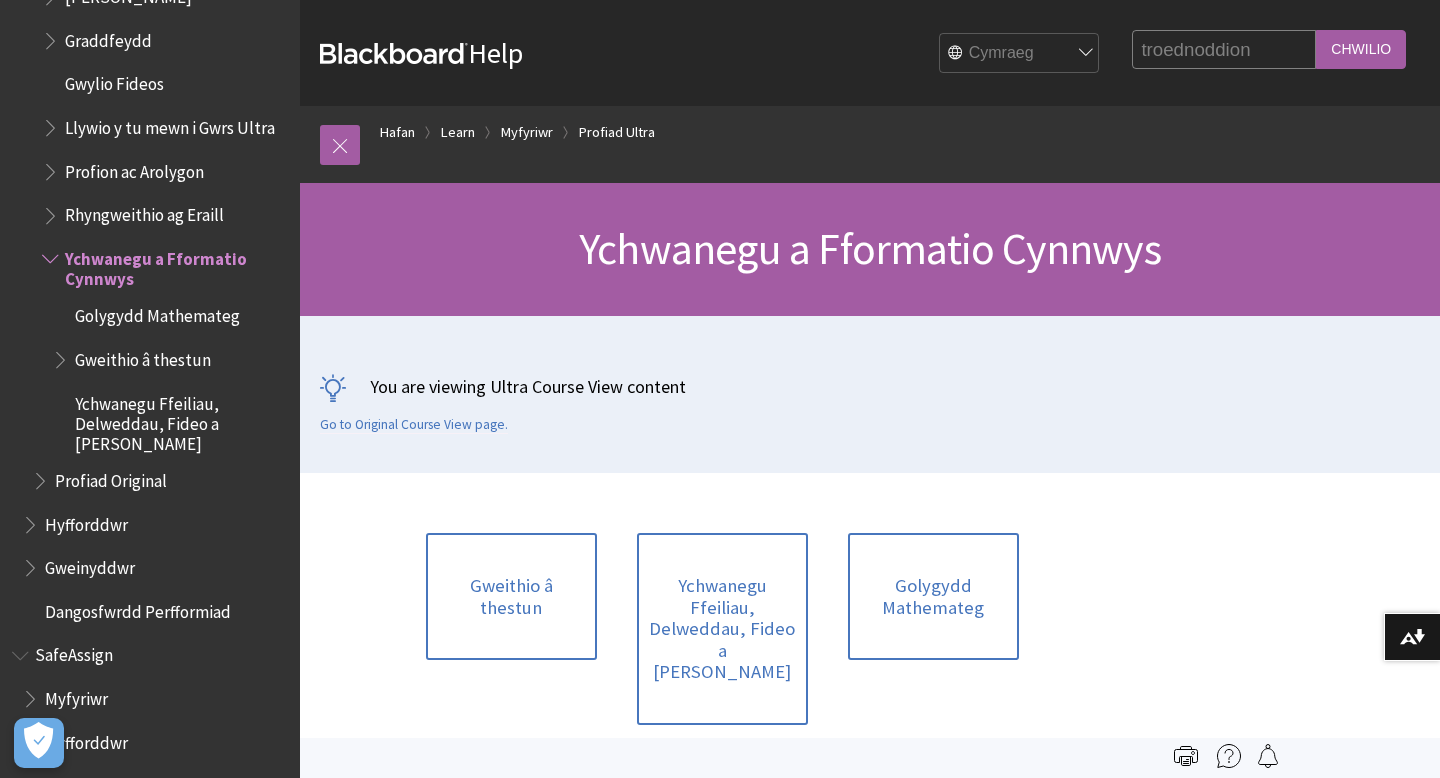 type on "troednoddion" 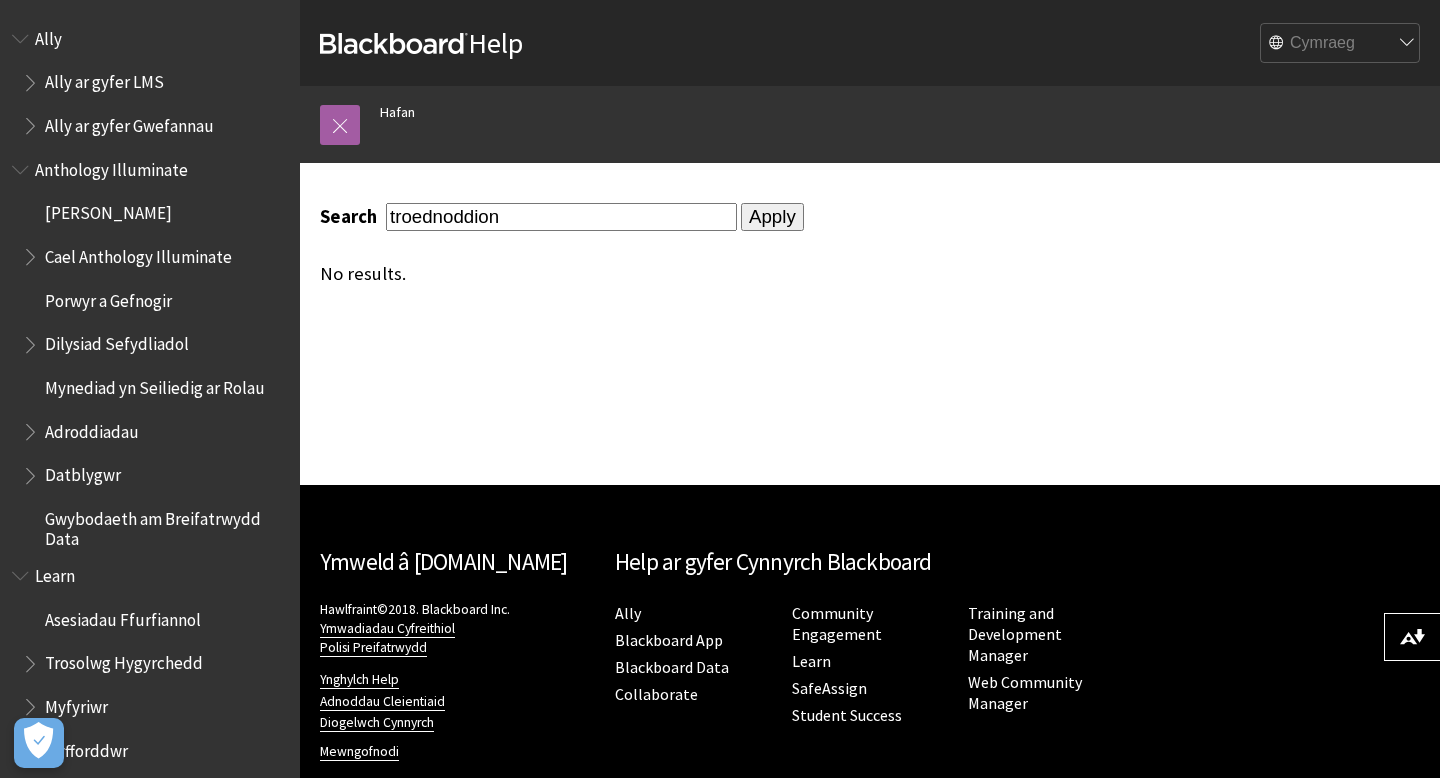 scroll, scrollTop: 0, scrollLeft: 0, axis: both 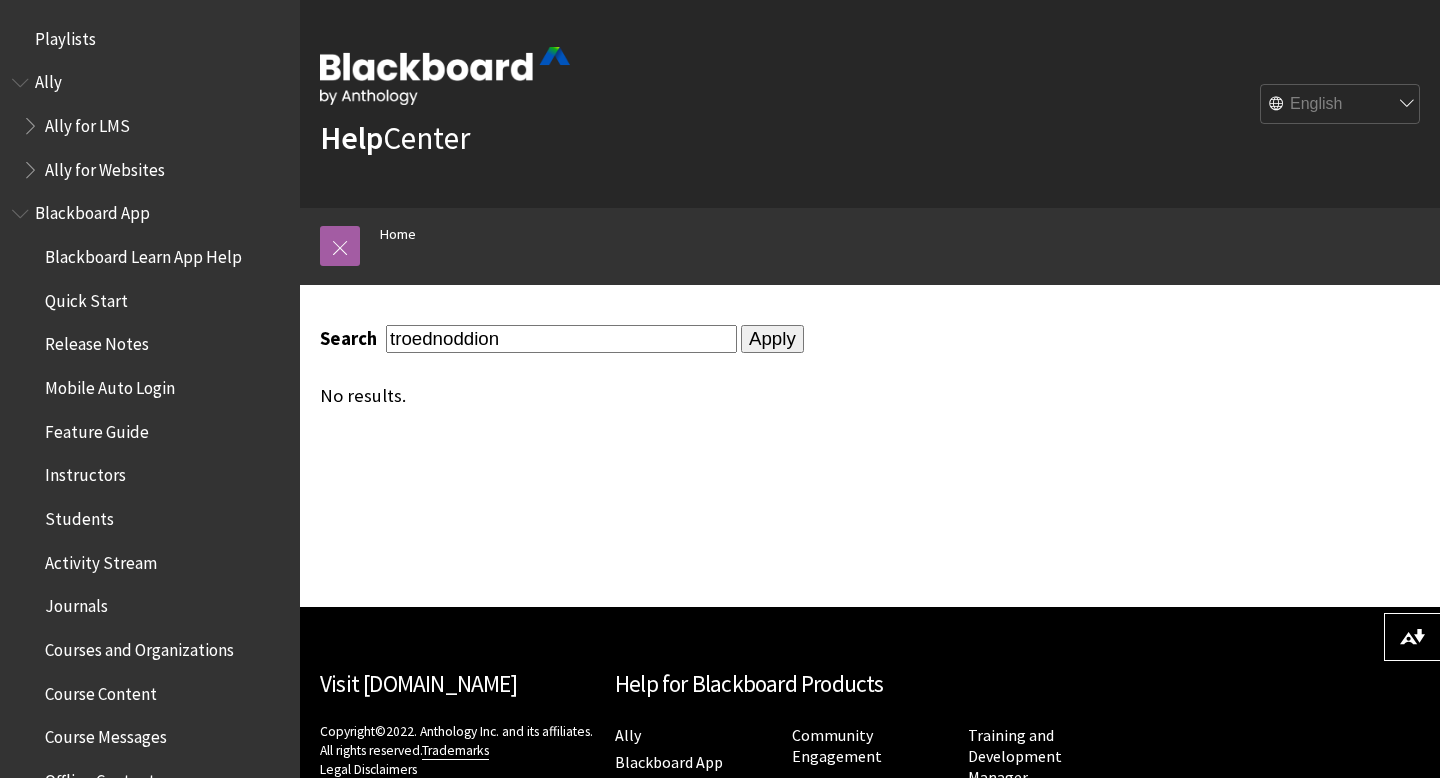 click on "troednoddion" at bounding box center (561, 338) 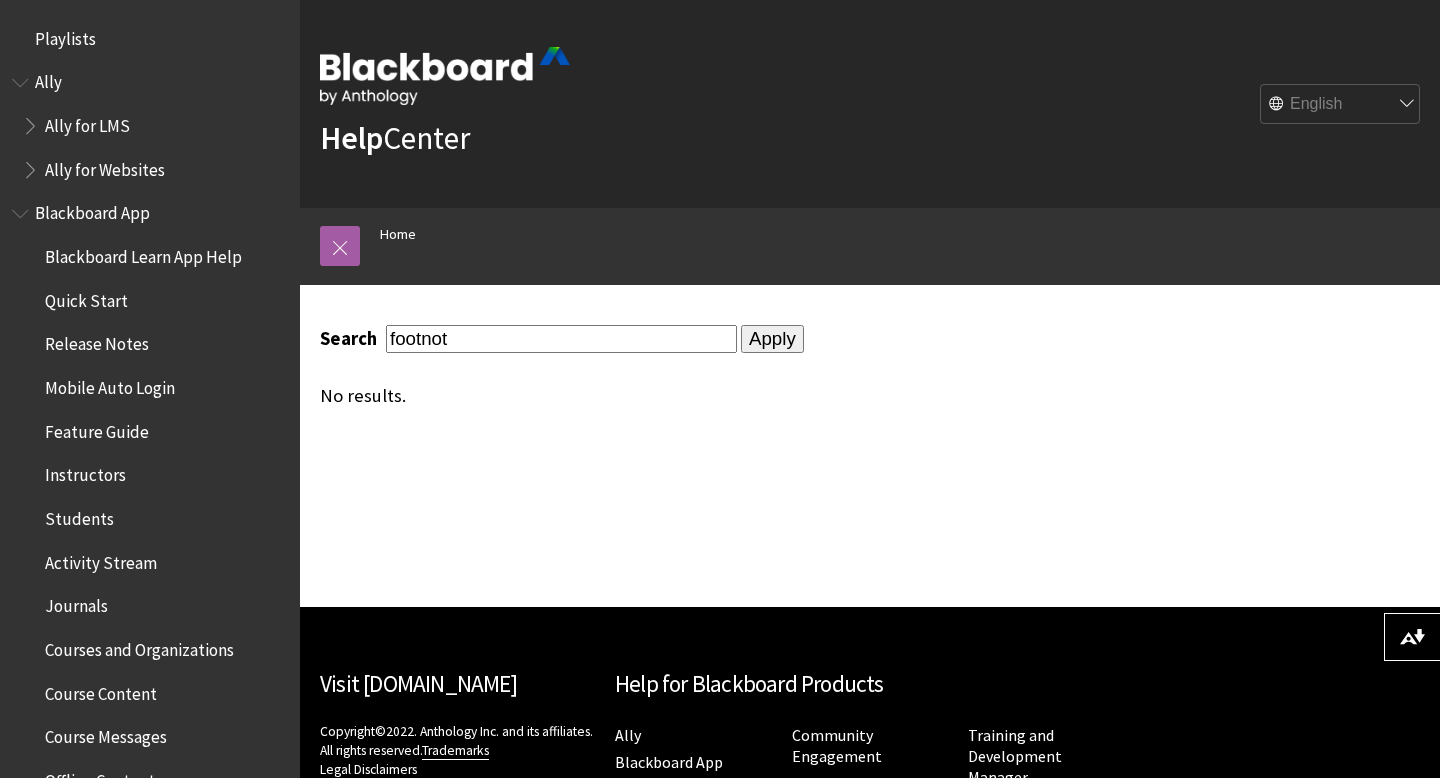 type on "footnote" 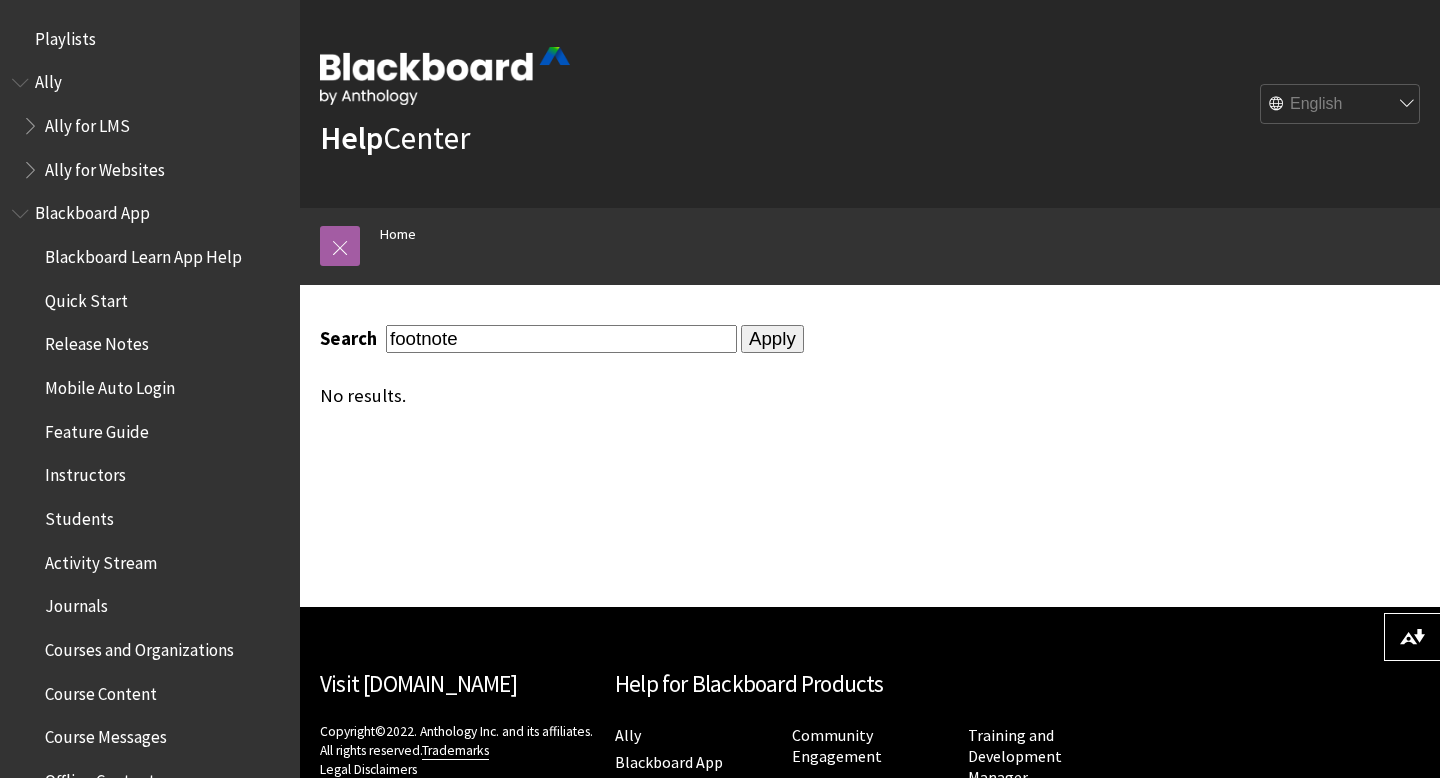 type on "footnote" 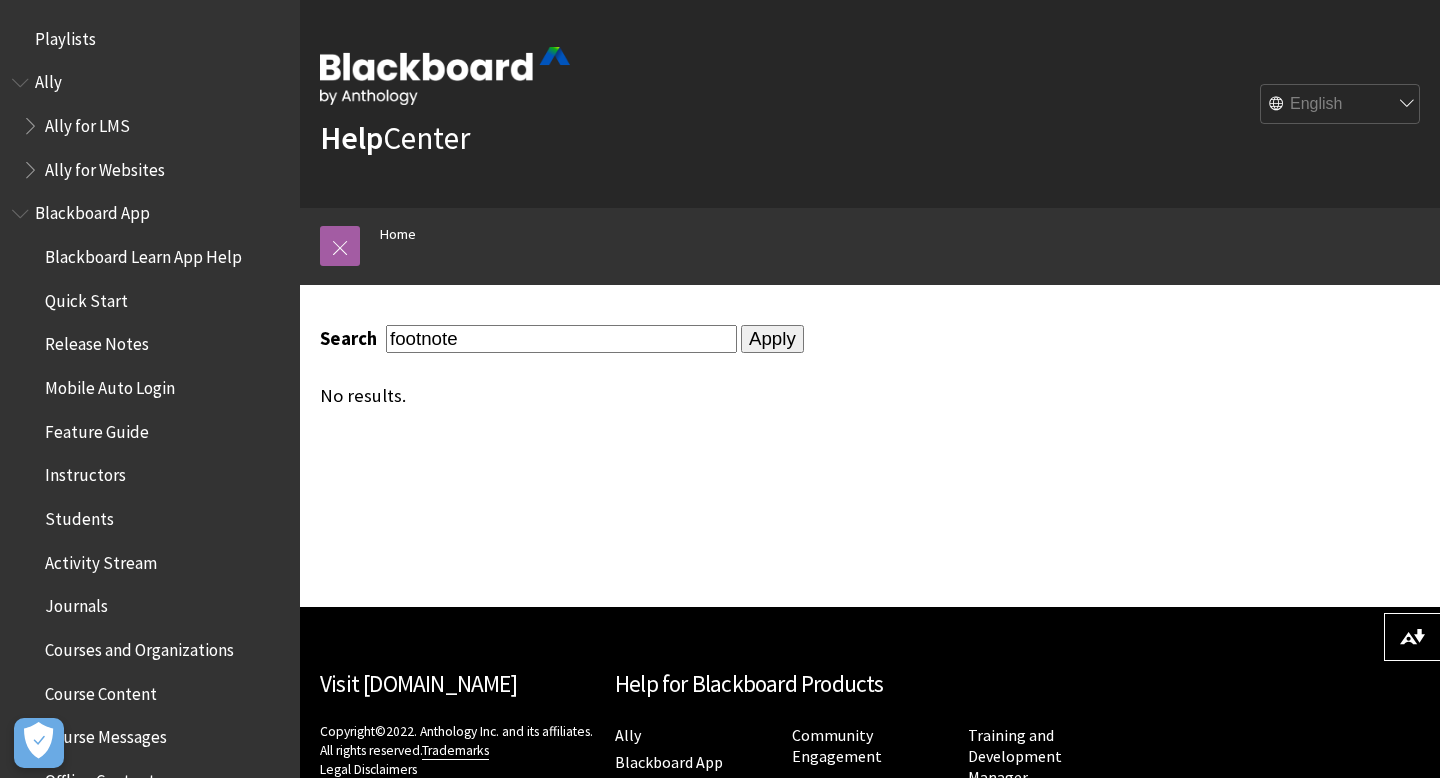 scroll, scrollTop: 0, scrollLeft: 0, axis: both 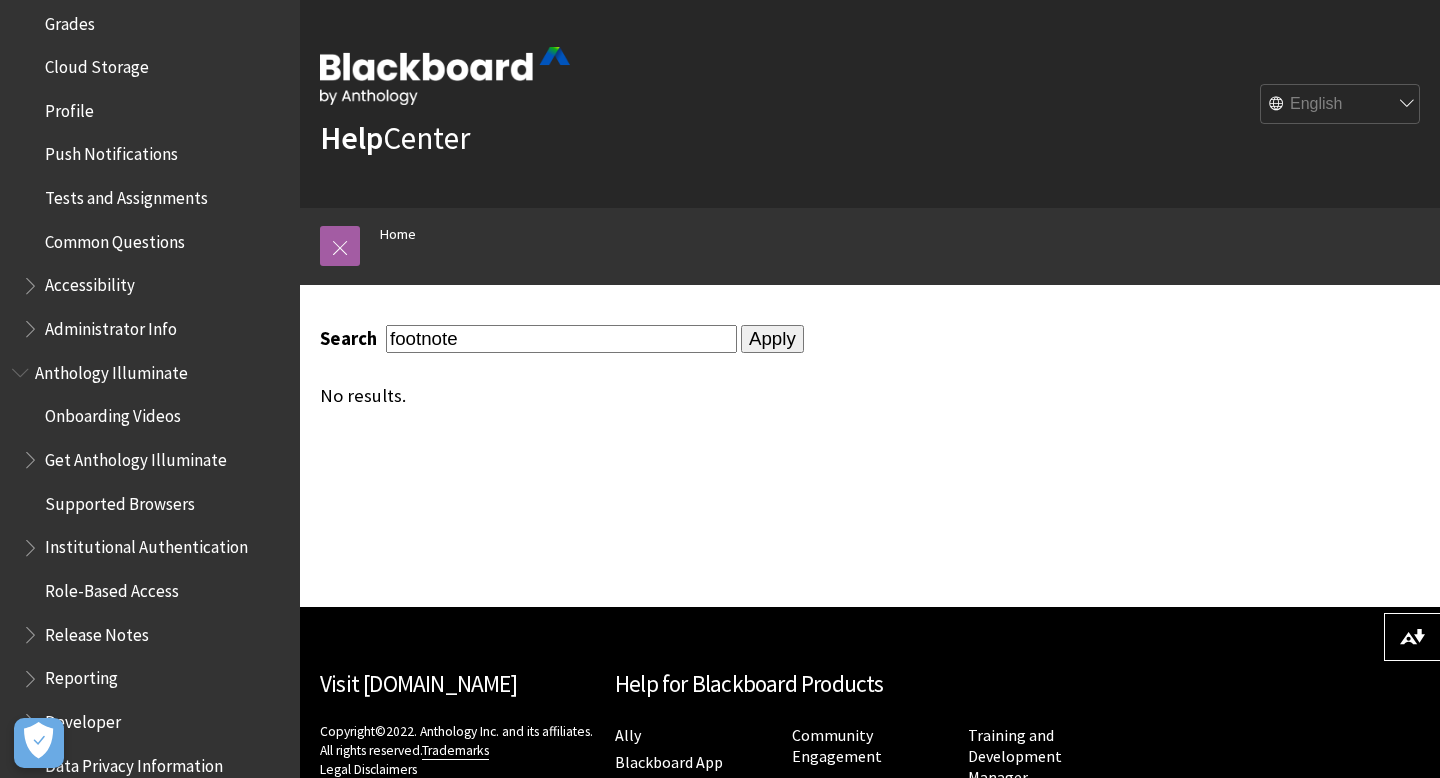 click on "Common Questions" at bounding box center [115, 238] 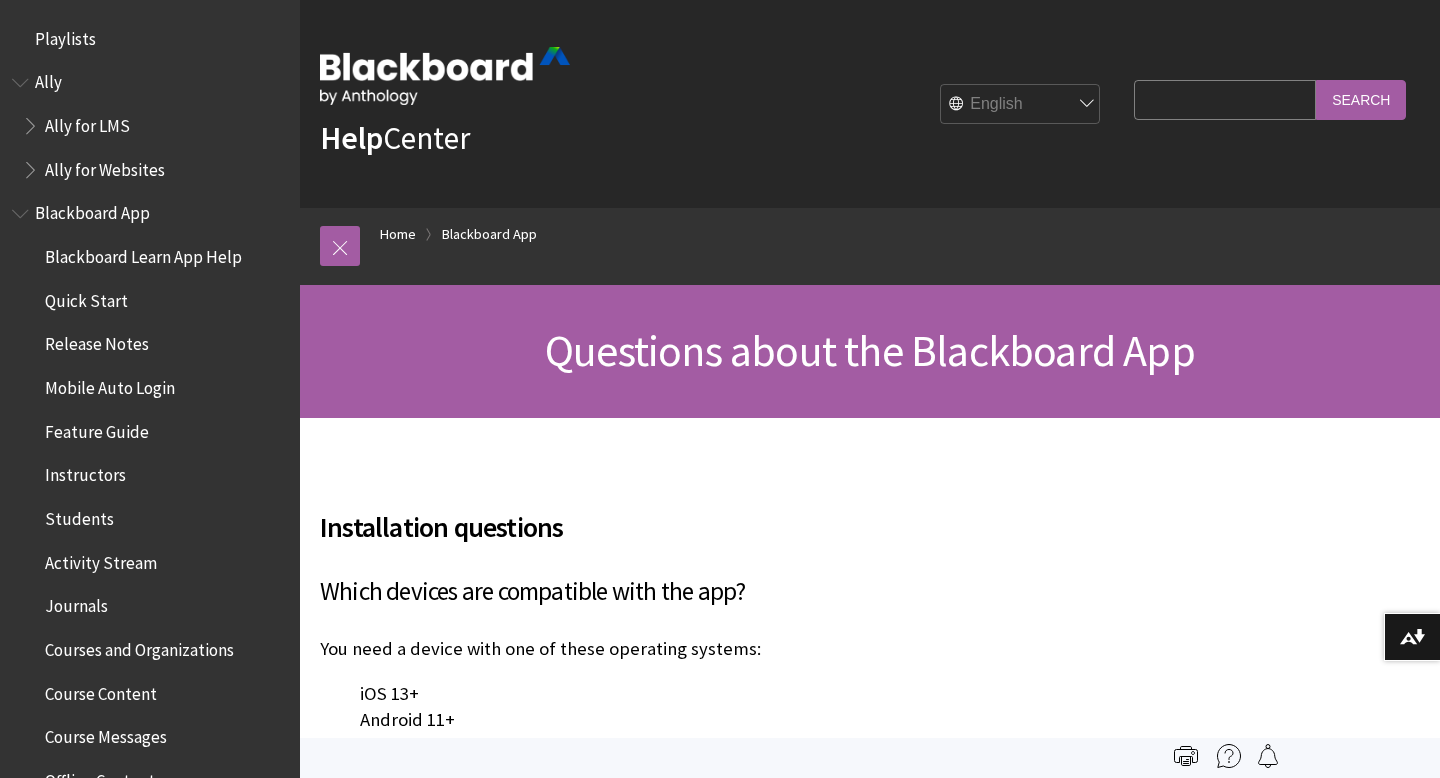 scroll, scrollTop: 0, scrollLeft: 0, axis: both 